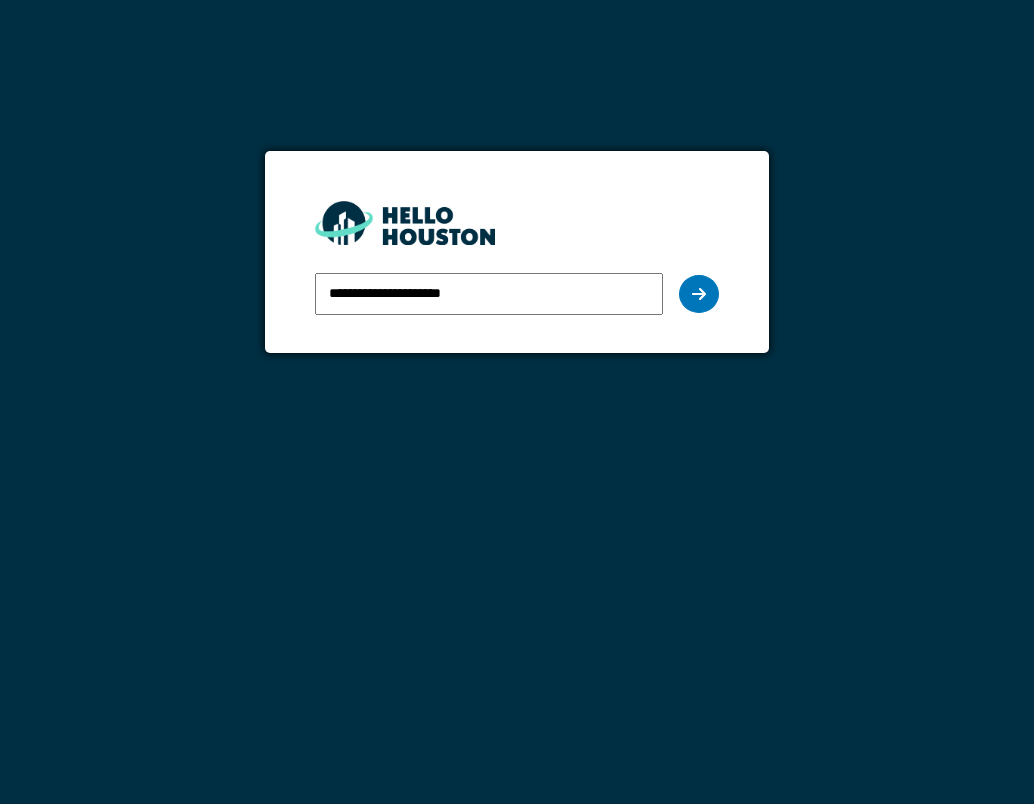 scroll, scrollTop: 0, scrollLeft: 0, axis: both 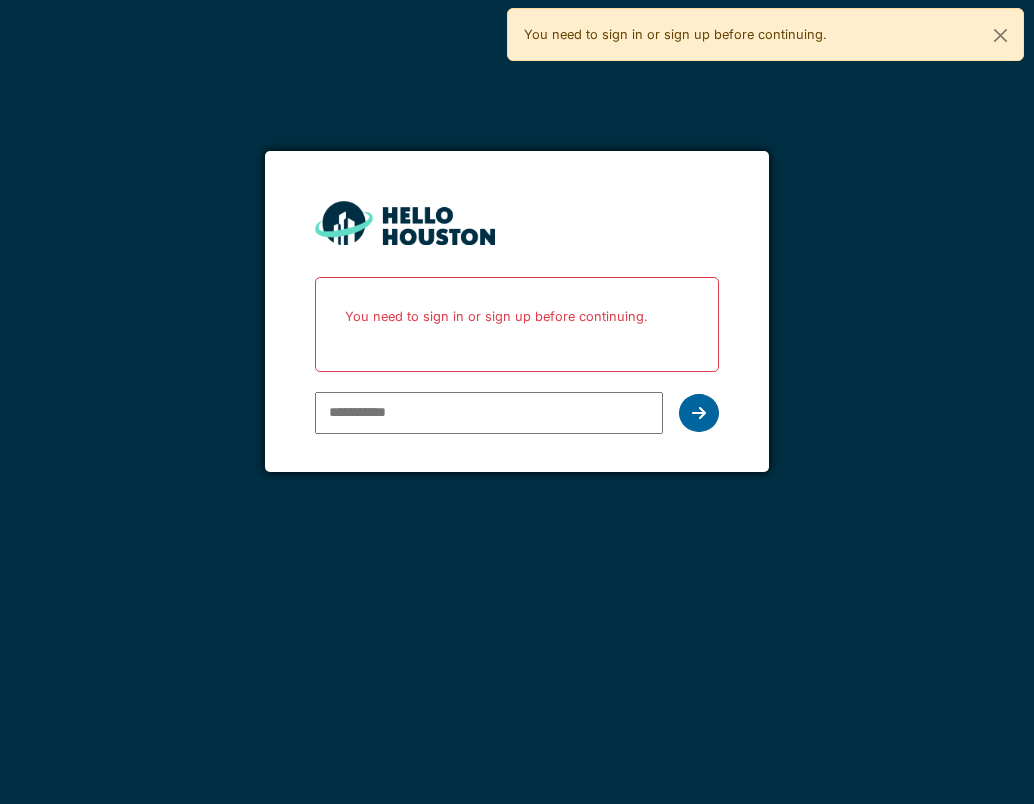type on "**********" 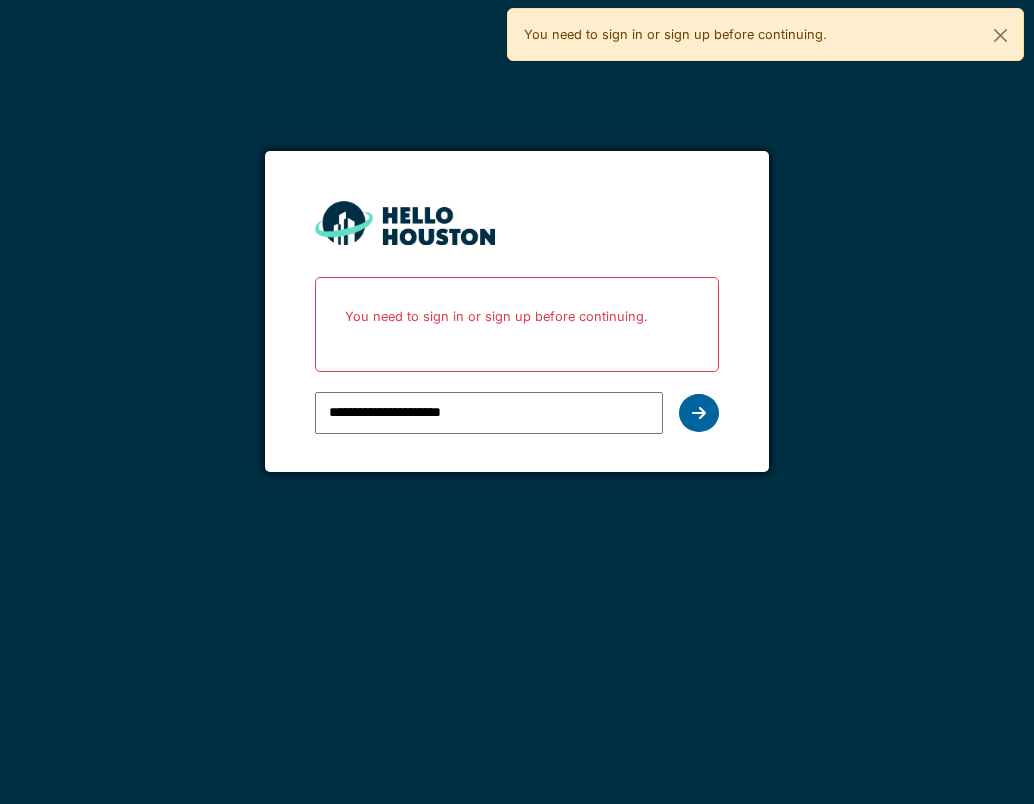 click at bounding box center [699, 413] 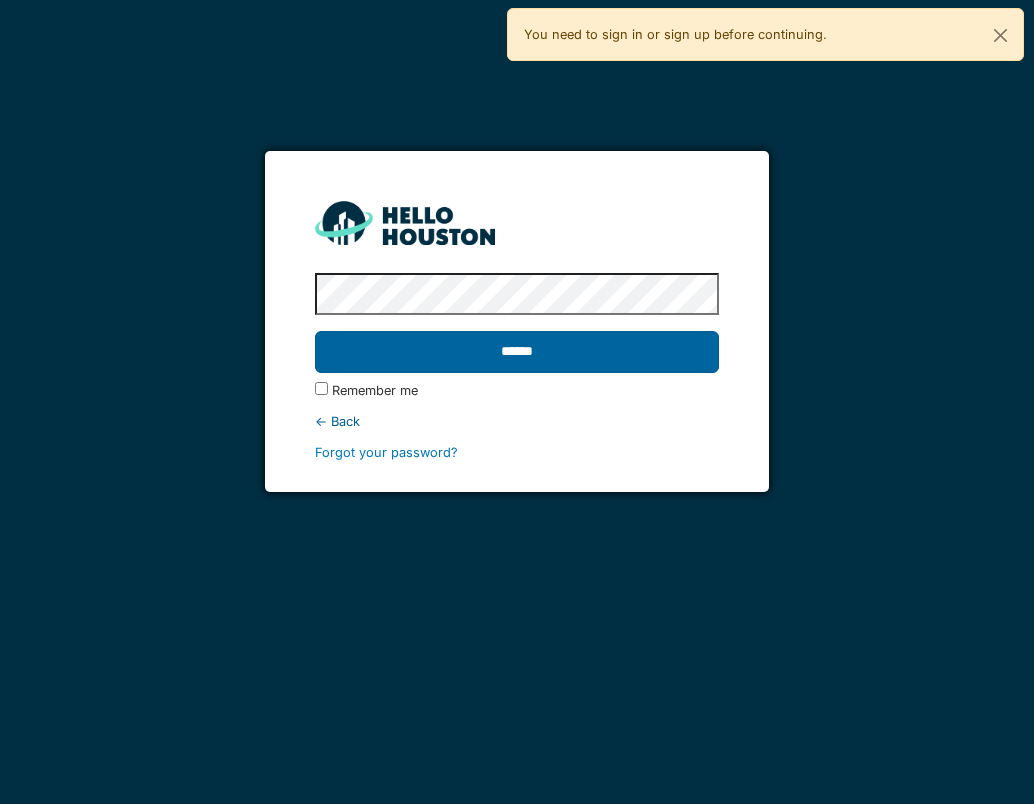 click on "******" at bounding box center (517, 352) 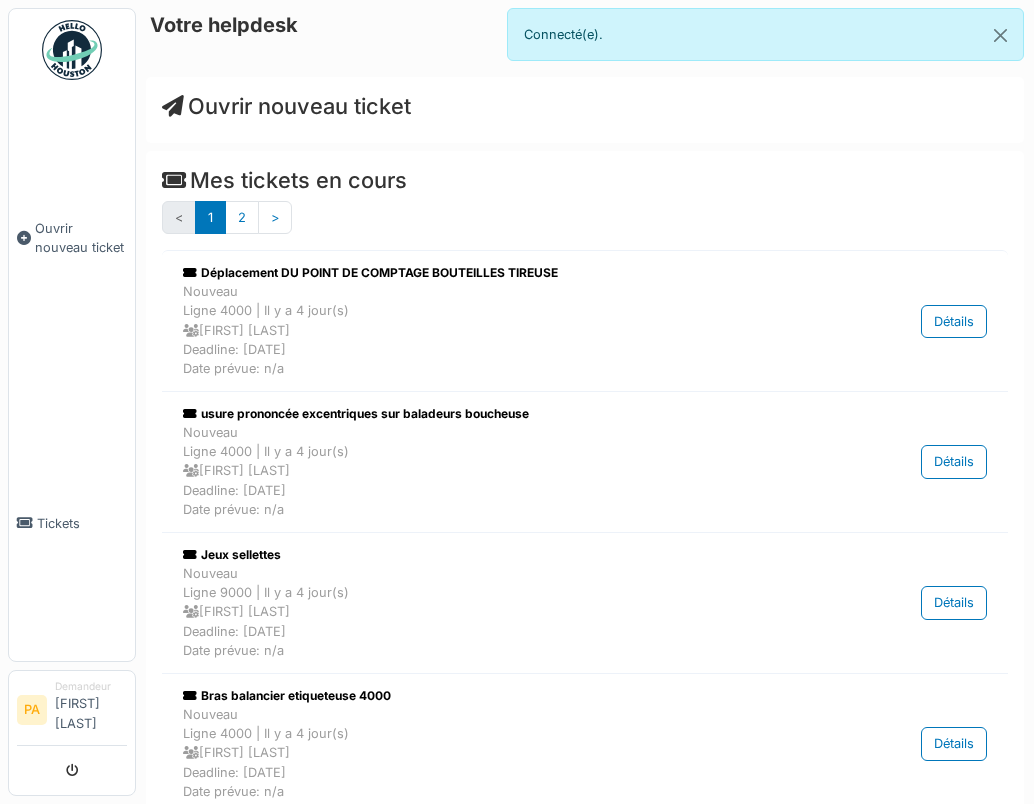 scroll, scrollTop: 0, scrollLeft: 0, axis: both 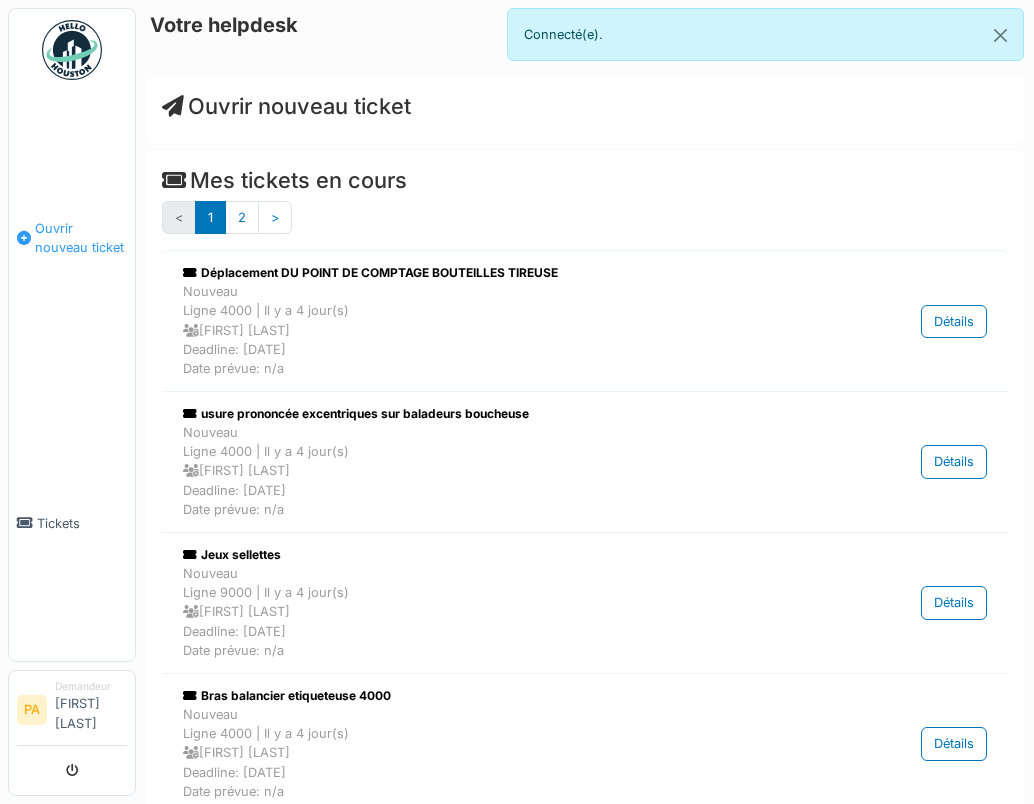 click on "Ouvrir nouveau ticket" at bounding box center [81, 238] 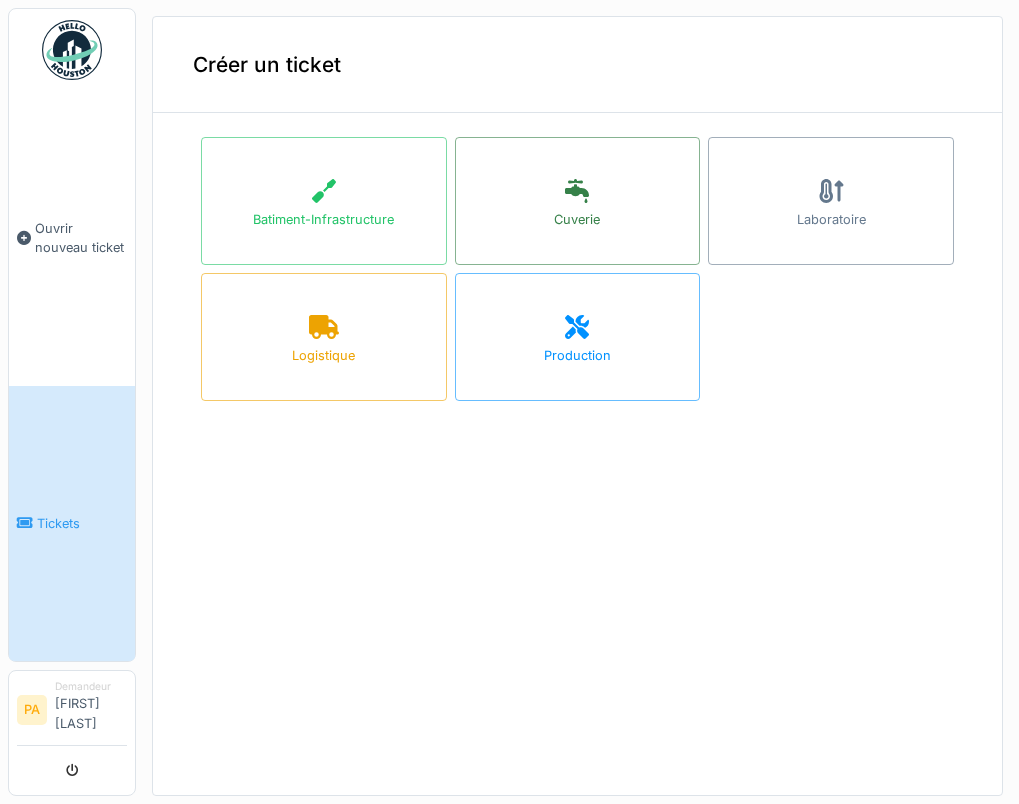 scroll, scrollTop: 0, scrollLeft: 0, axis: both 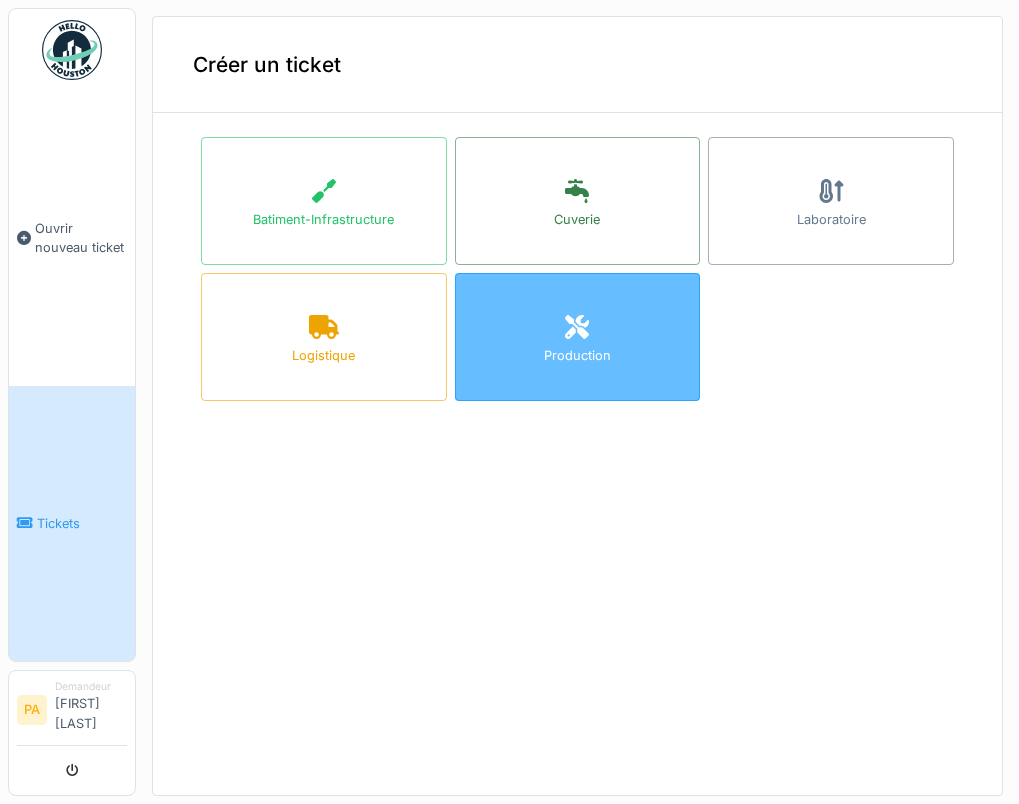 click on "Production" at bounding box center (577, 355) 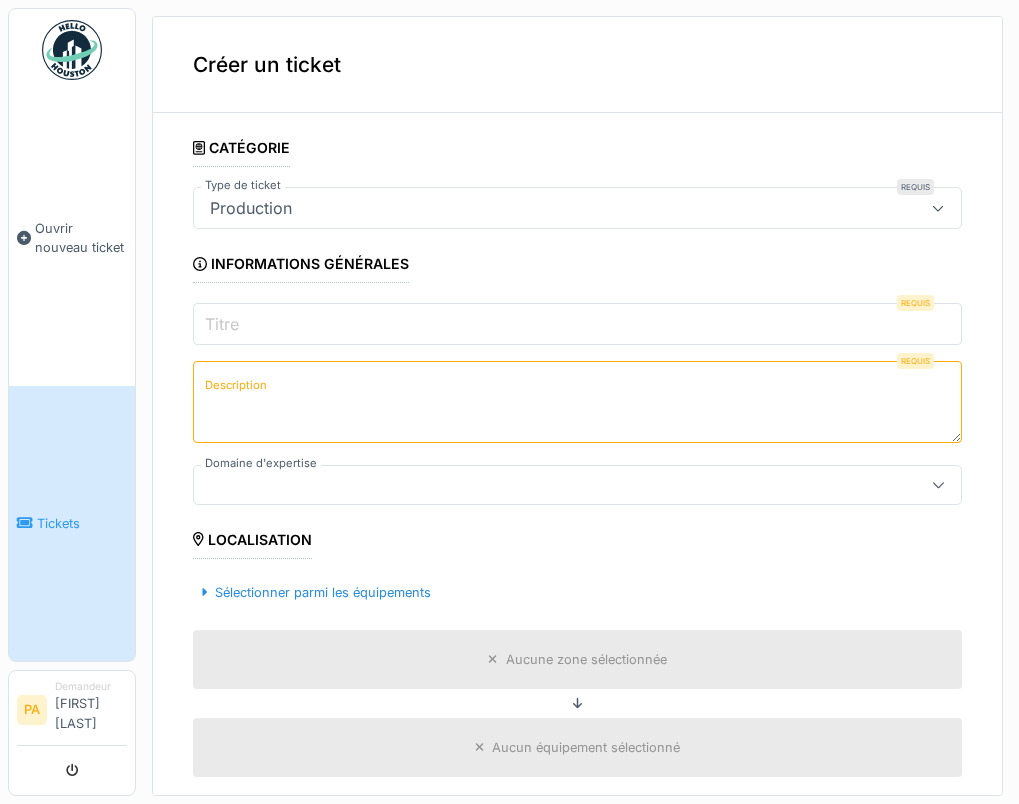click on "Titre" at bounding box center (577, 324) 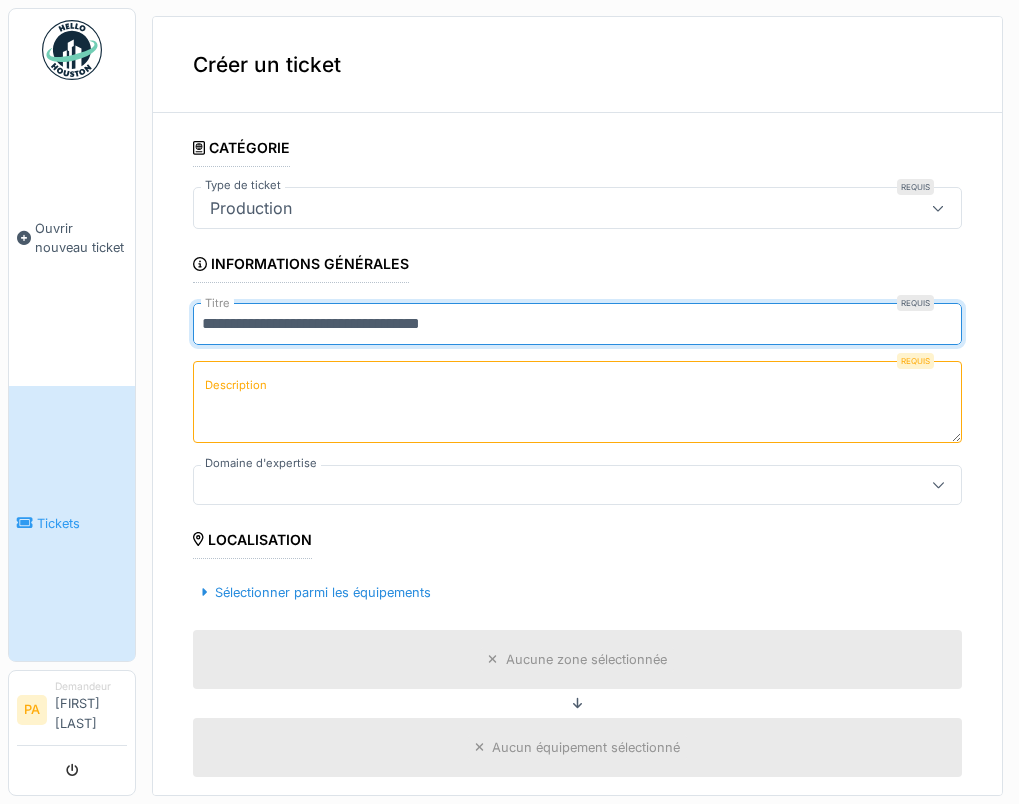 type on "**********" 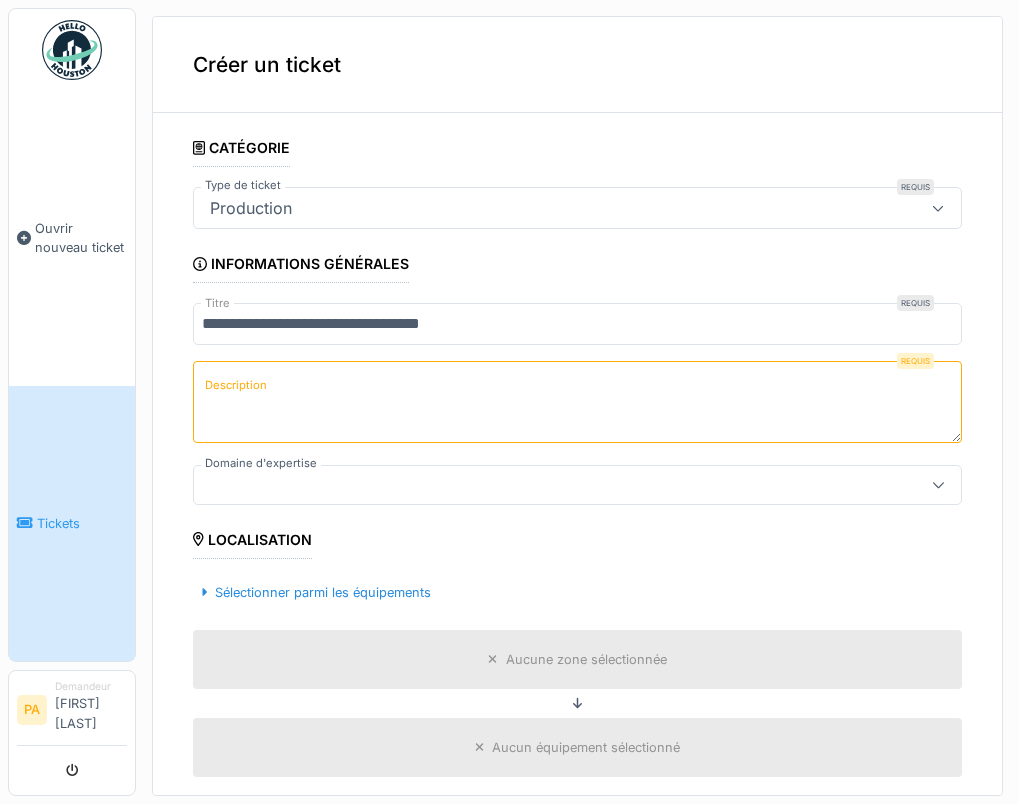 click on "Description" at bounding box center (577, 402) 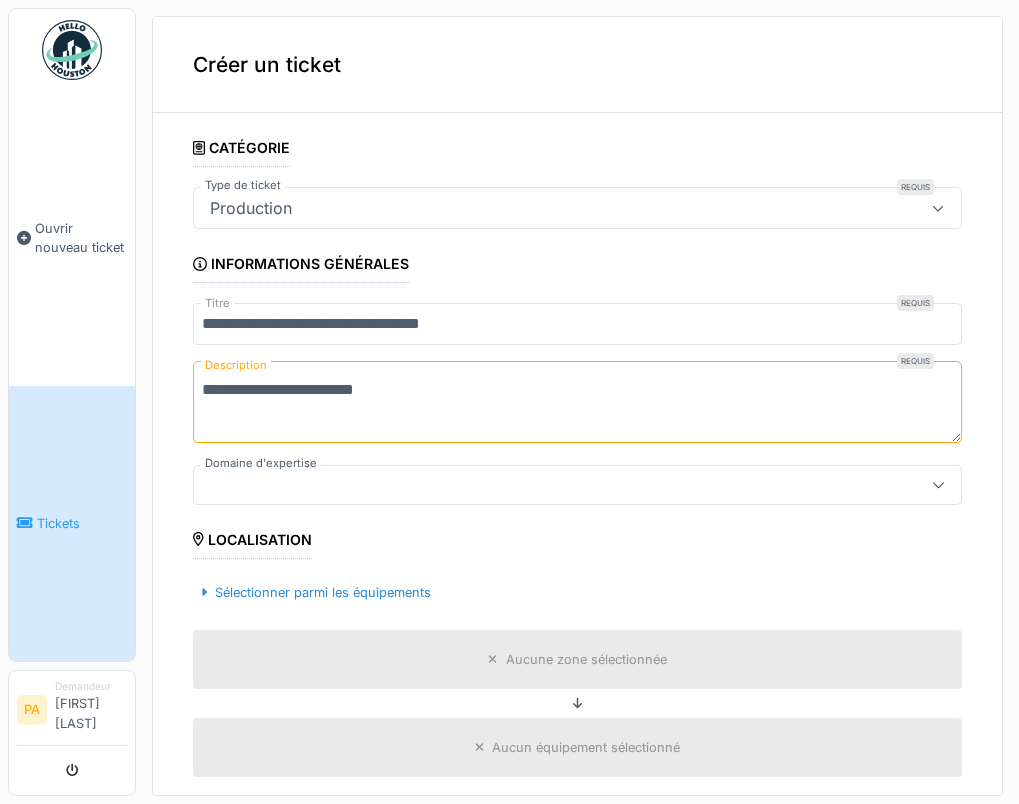 type on "**********" 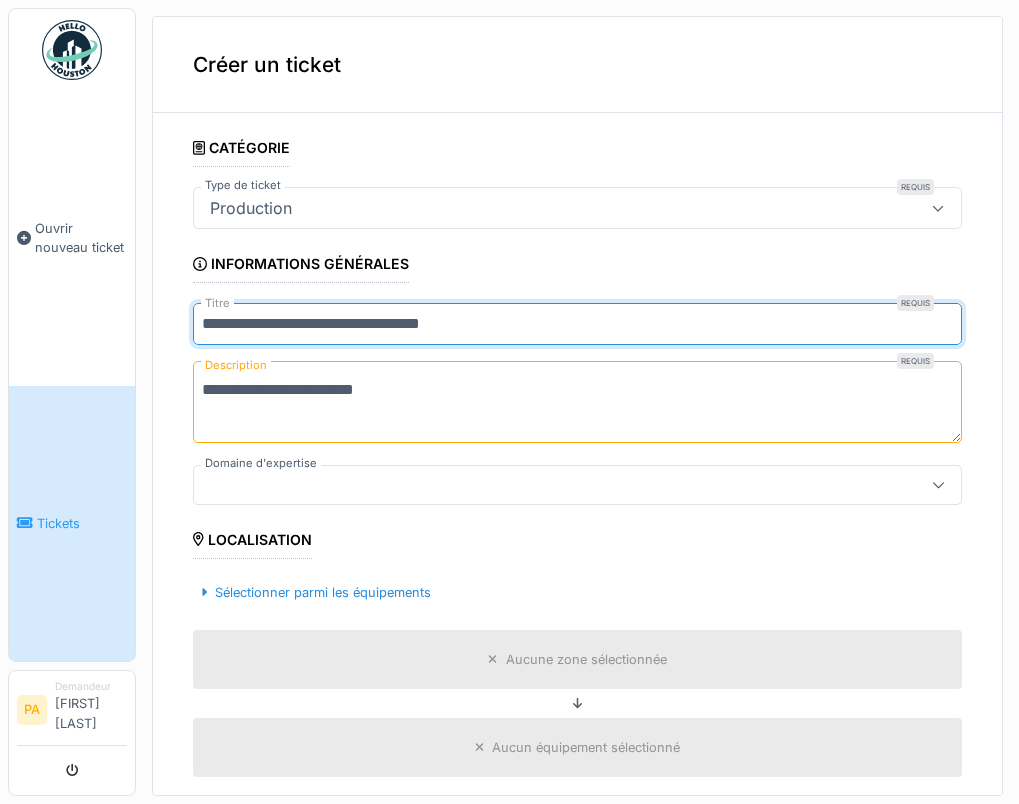click on "**********" at bounding box center (577, 324) 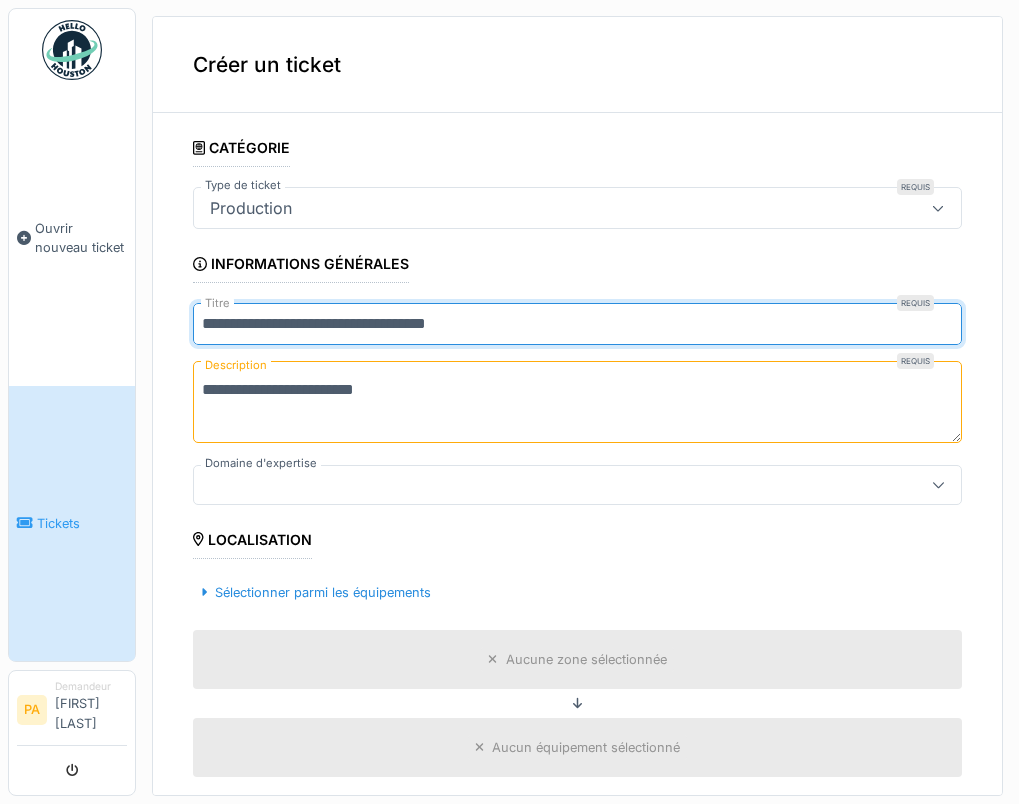 click on "**********" at bounding box center [577, 324] 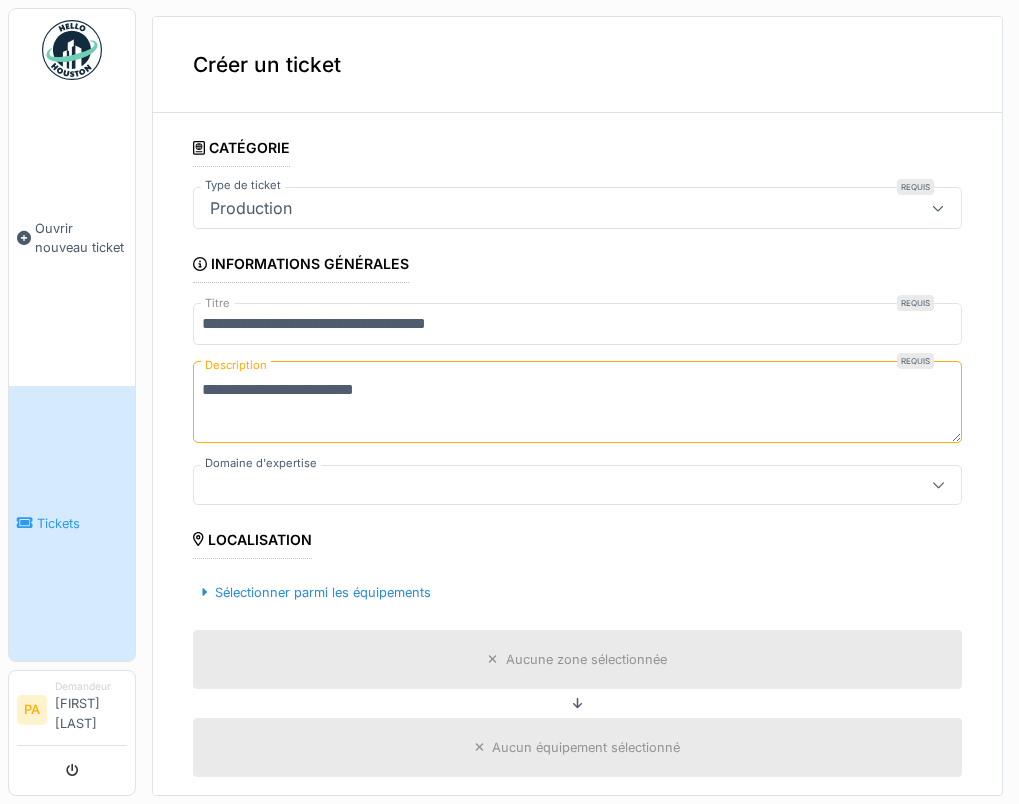 click on "**********" at bounding box center [577, 402] 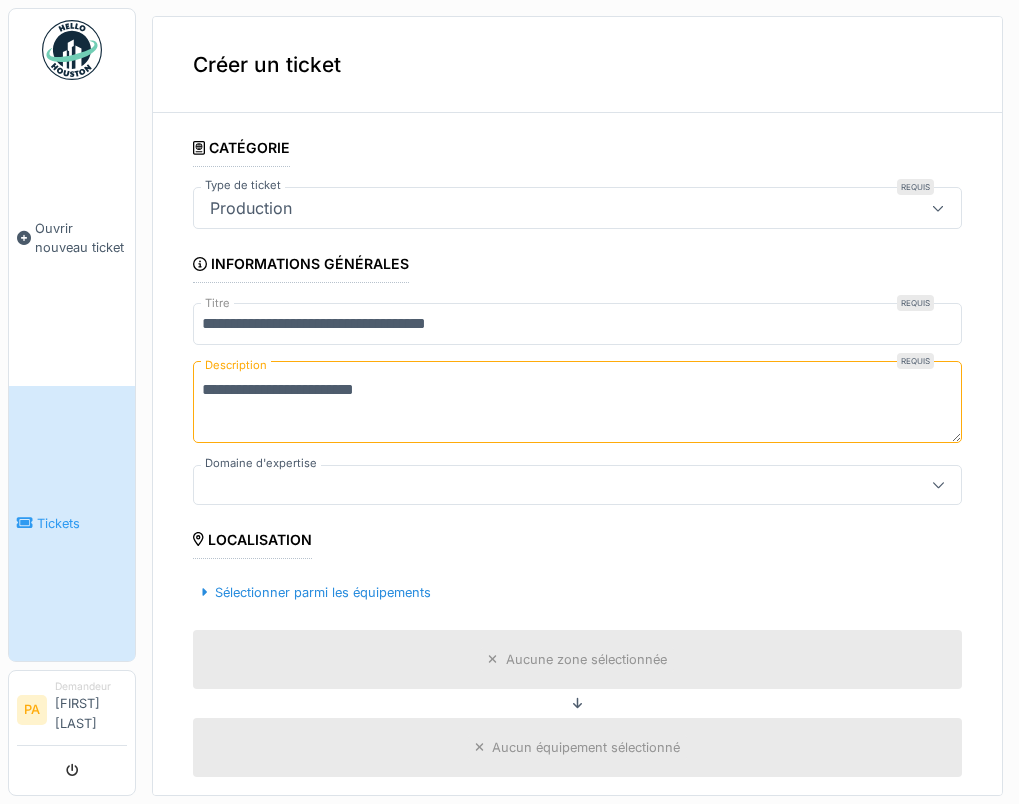 type on "**********" 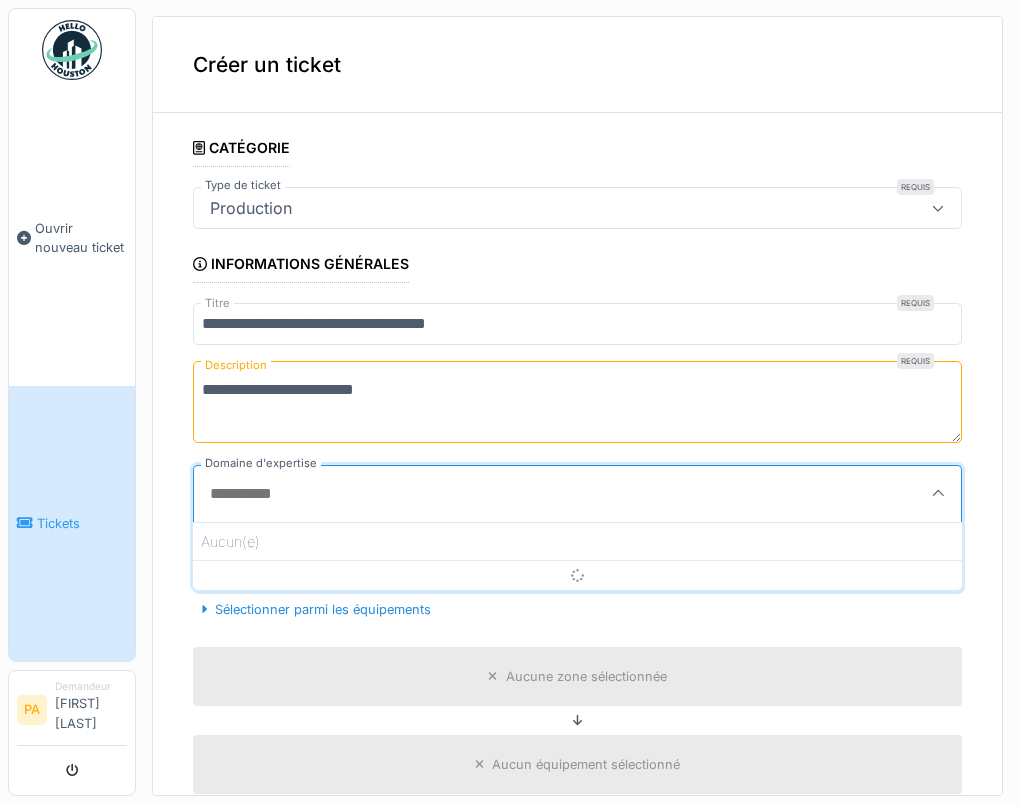scroll, scrollTop: 4, scrollLeft: 0, axis: vertical 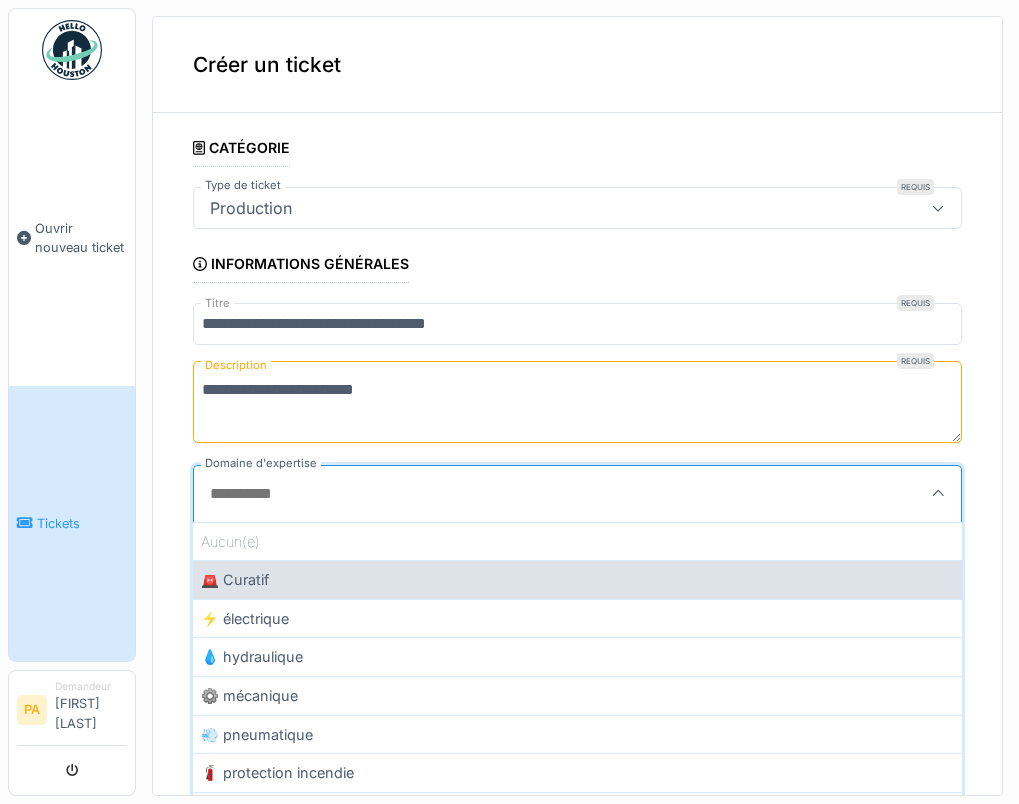 click on "🚨 Curatif" at bounding box center [577, 579] 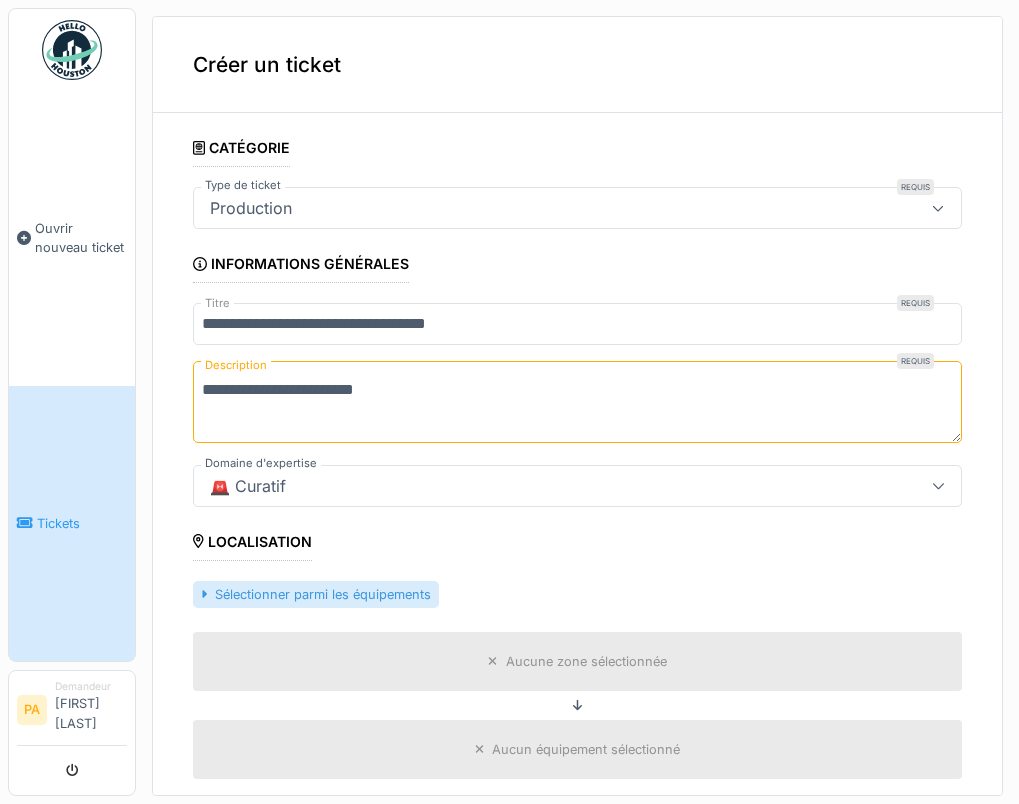 click at bounding box center [204, 594] 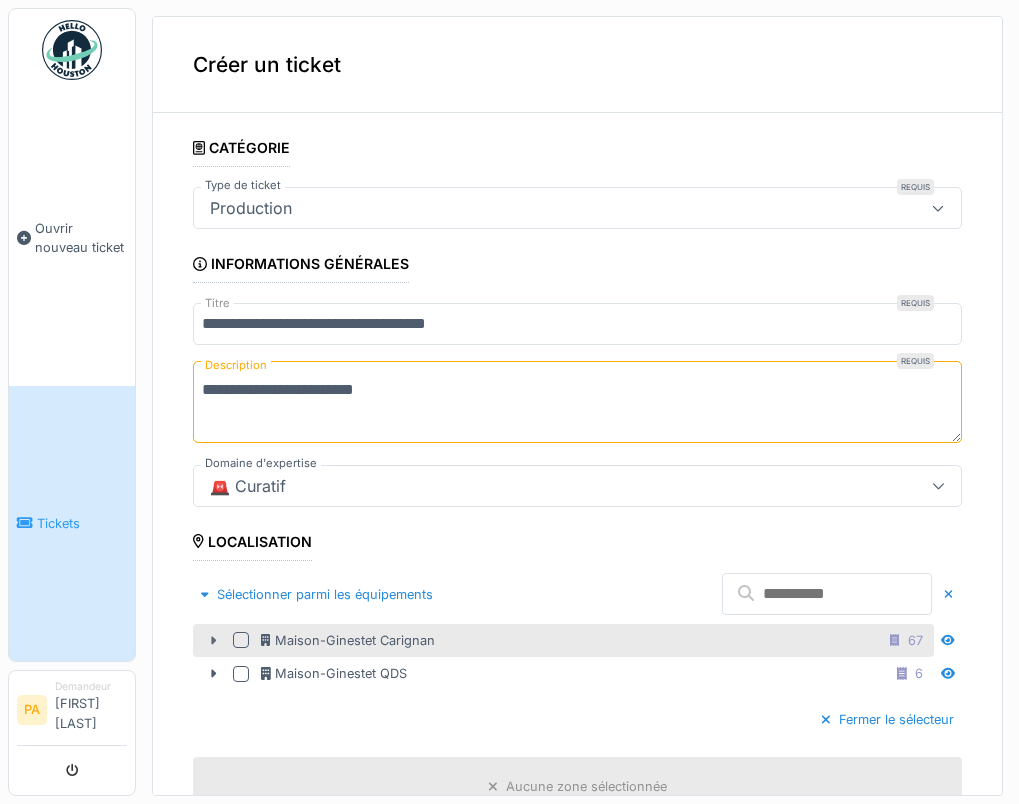 click 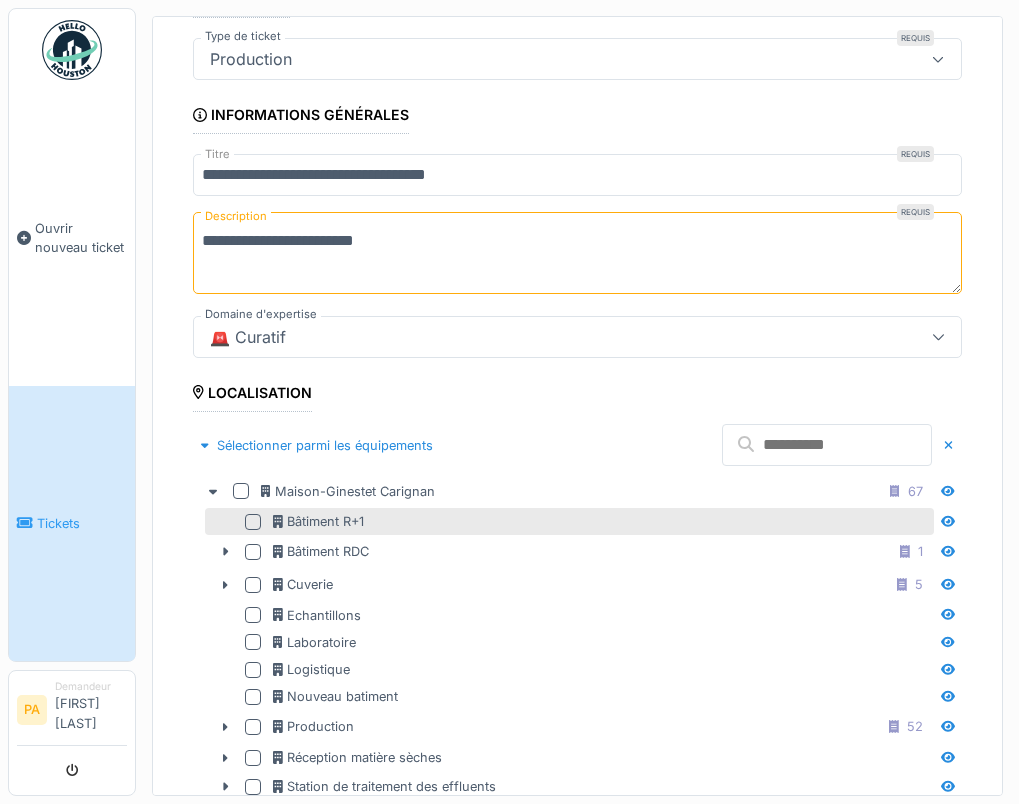 scroll, scrollTop: 200, scrollLeft: 0, axis: vertical 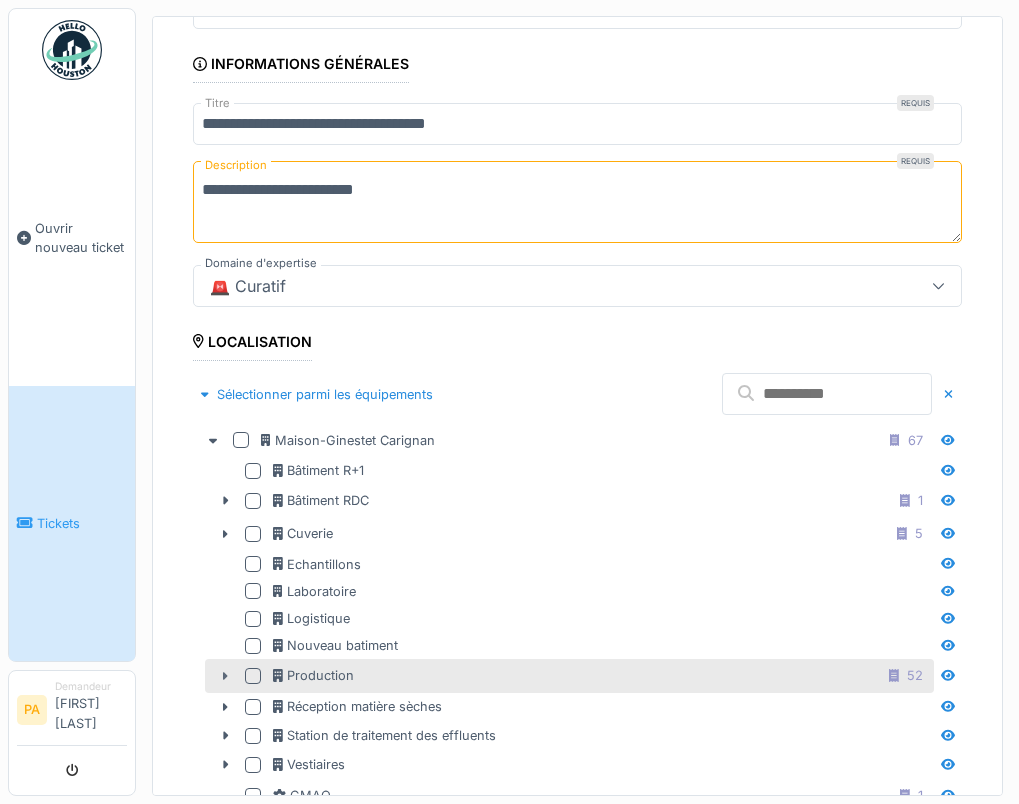 click 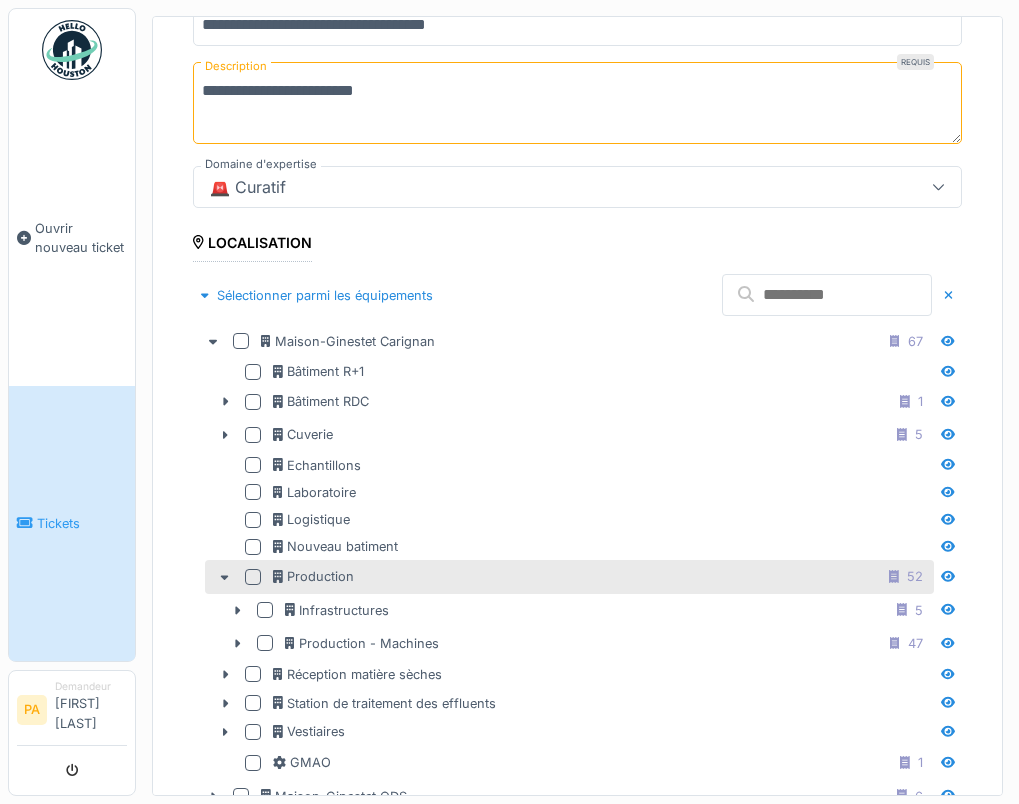 scroll, scrollTop: 300, scrollLeft: 0, axis: vertical 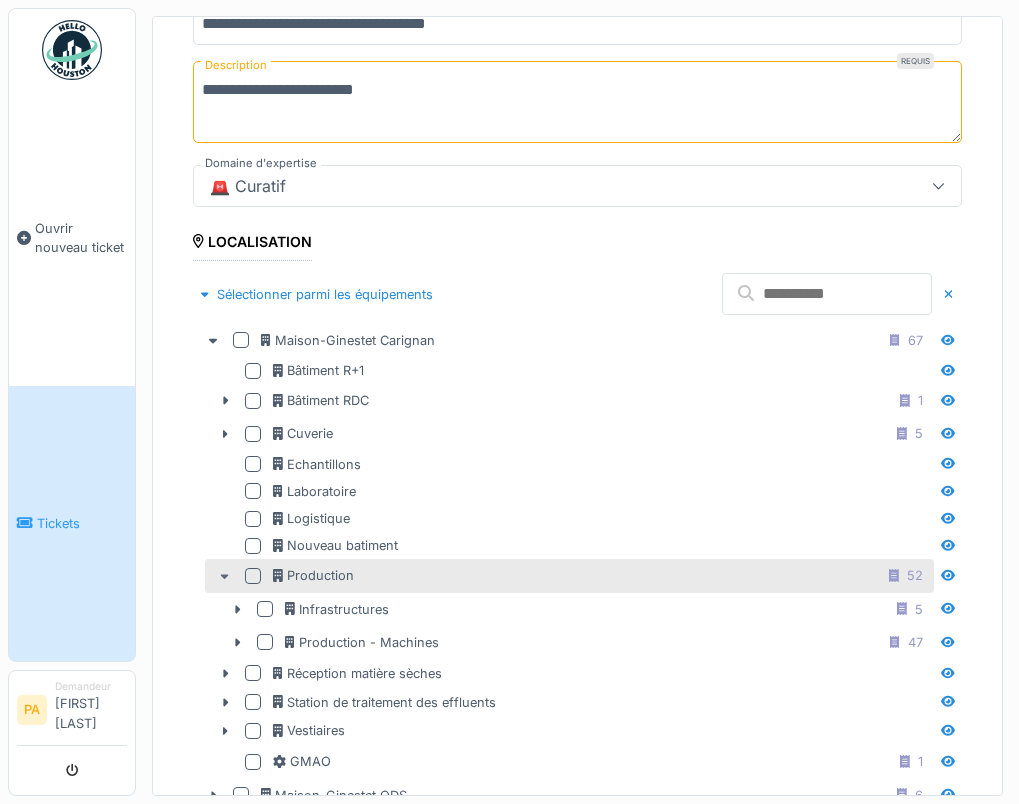 click 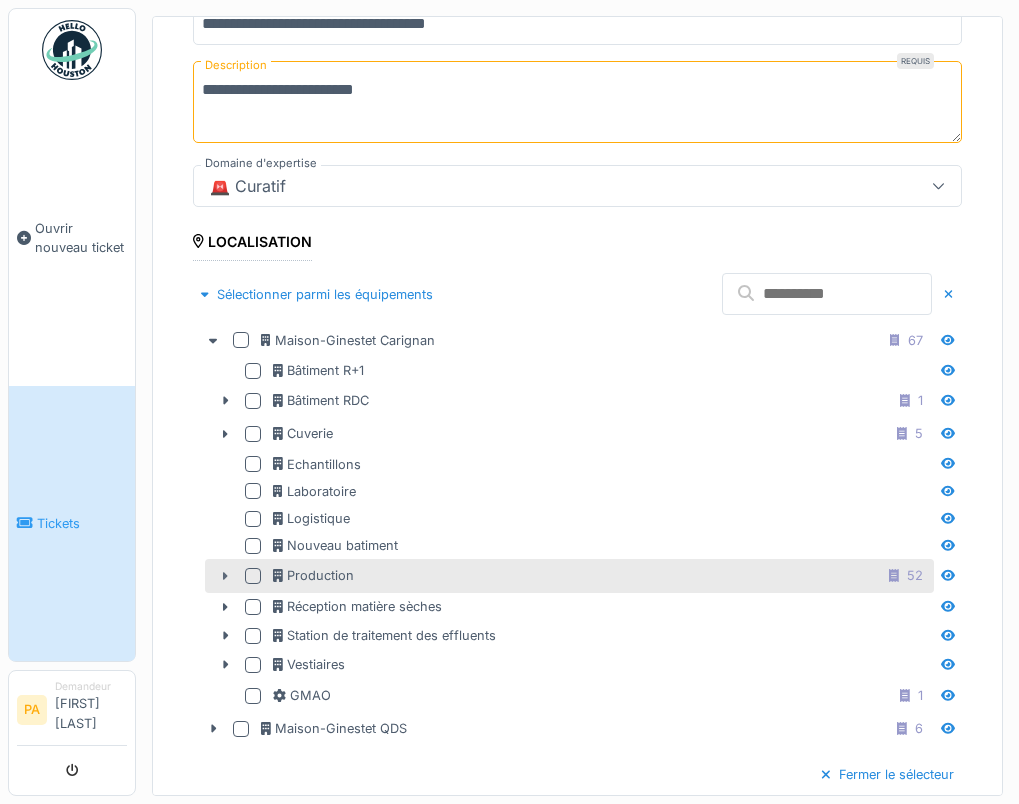 click 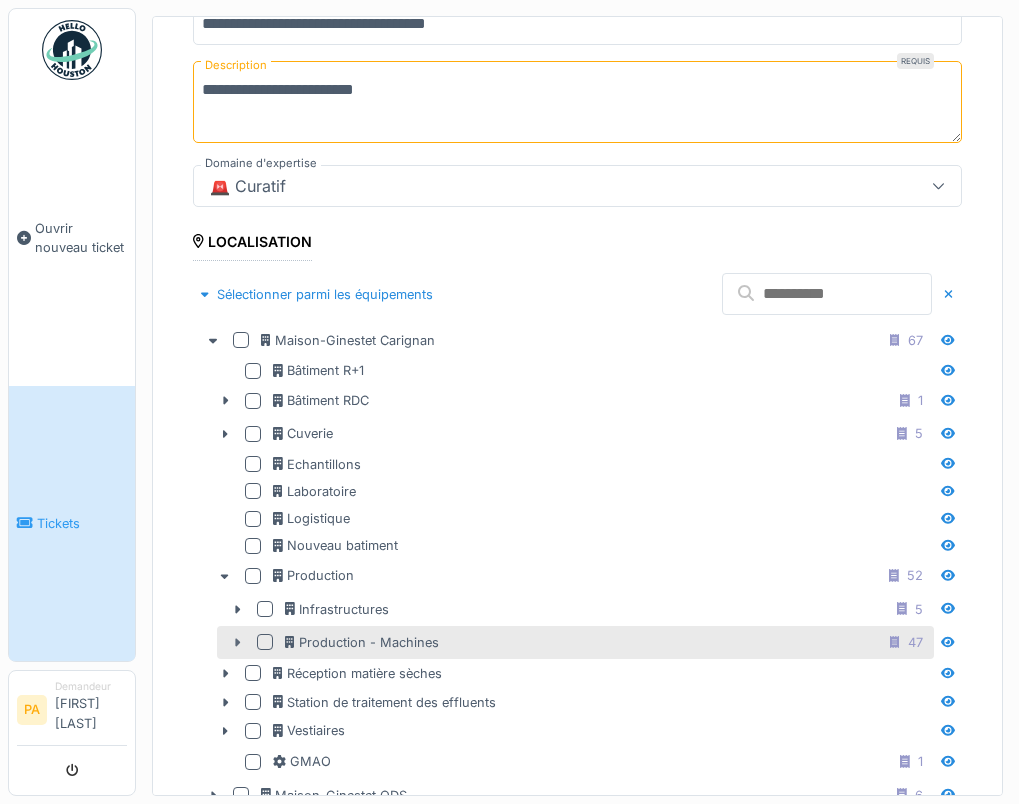 click 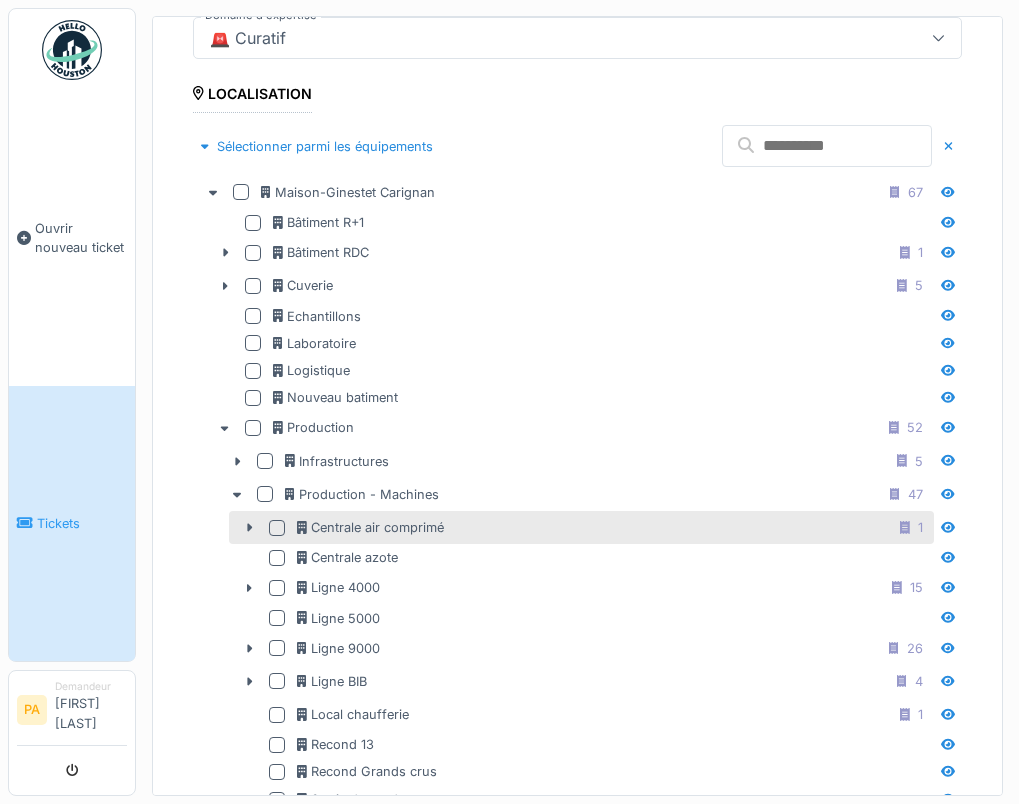 scroll, scrollTop: 500, scrollLeft: 0, axis: vertical 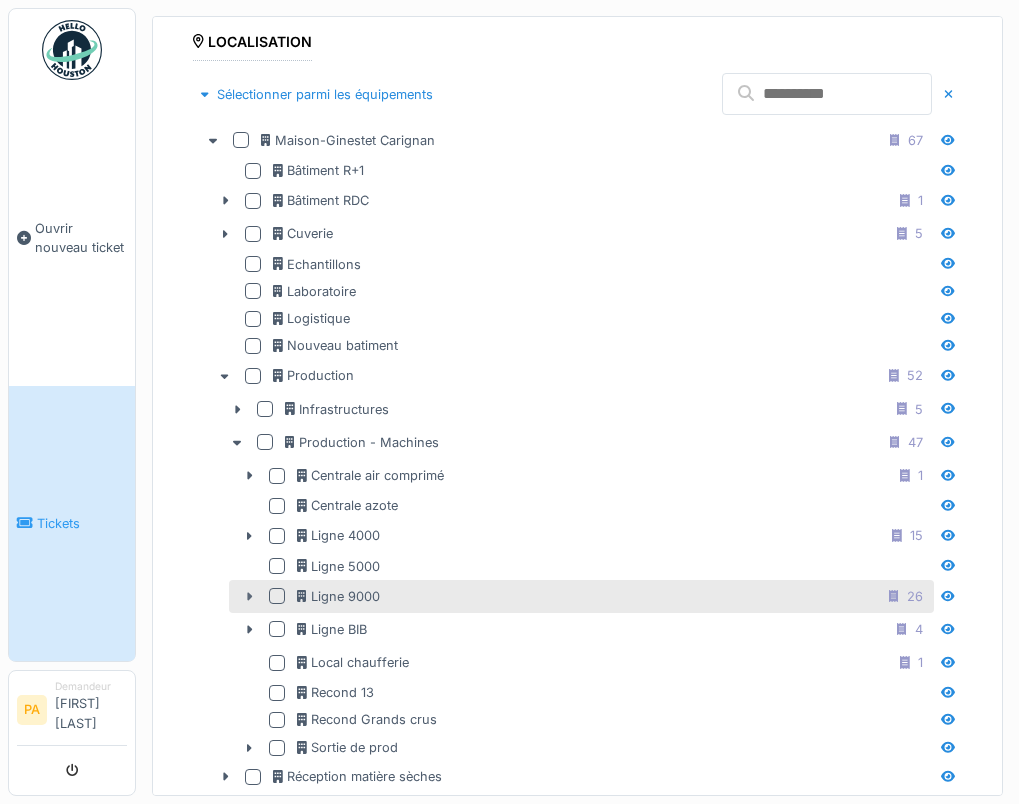 click 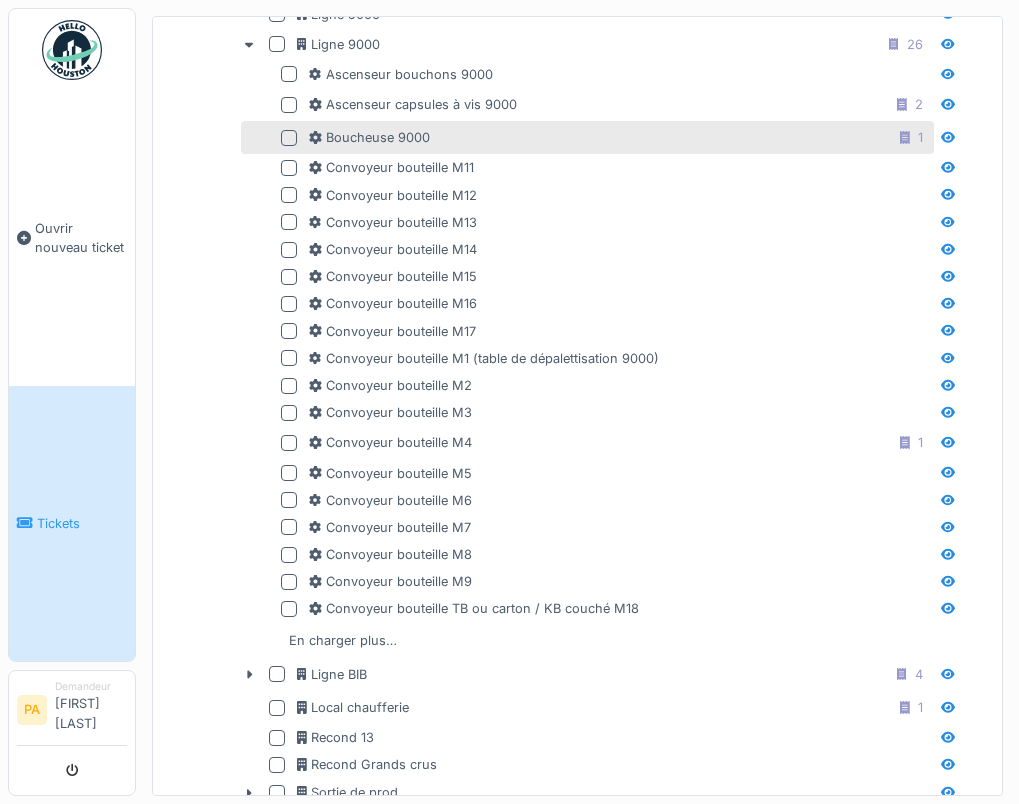 scroll, scrollTop: 1100, scrollLeft: 0, axis: vertical 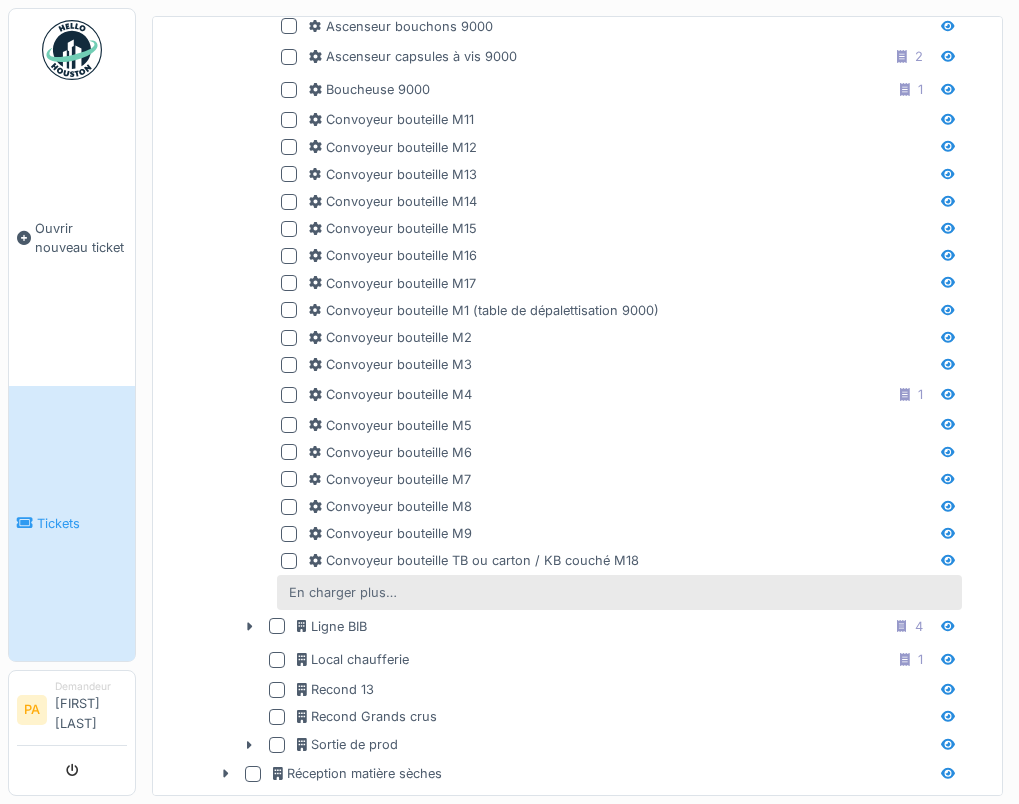 click on "En charger plus…" at bounding box center (343, 592) 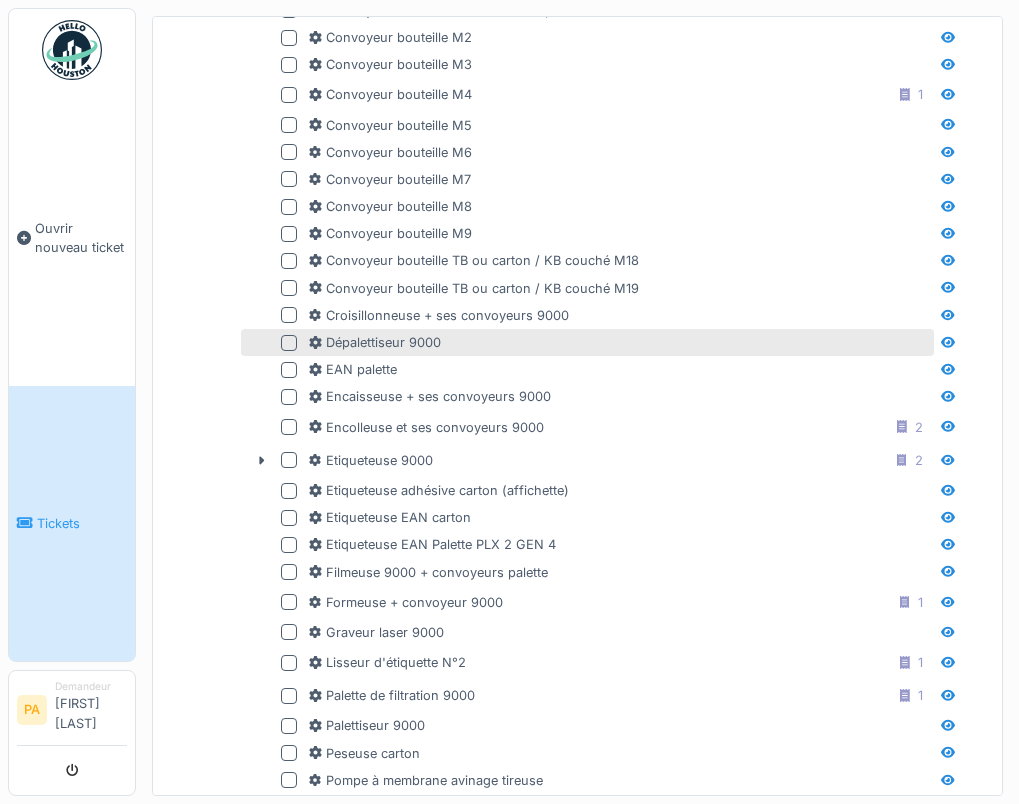 scroll, scrollTop: 1500, scrollLeft: 0, axis: vertical 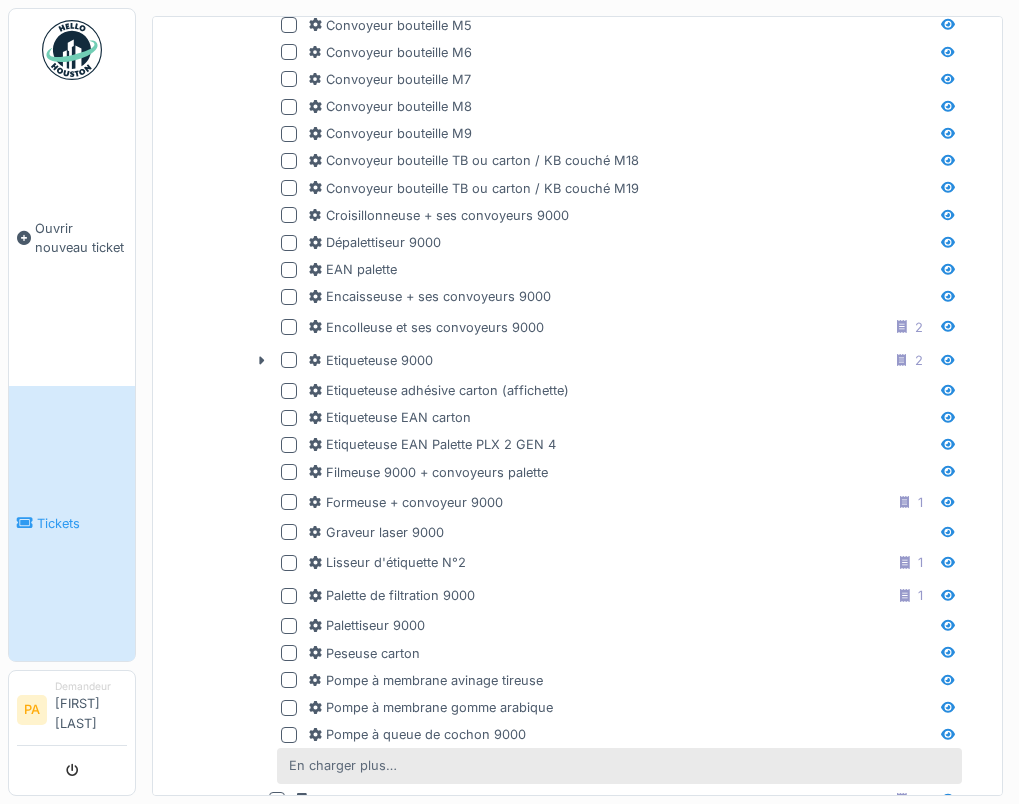 click on "En charger plus…" at bounding box center [343, 765] 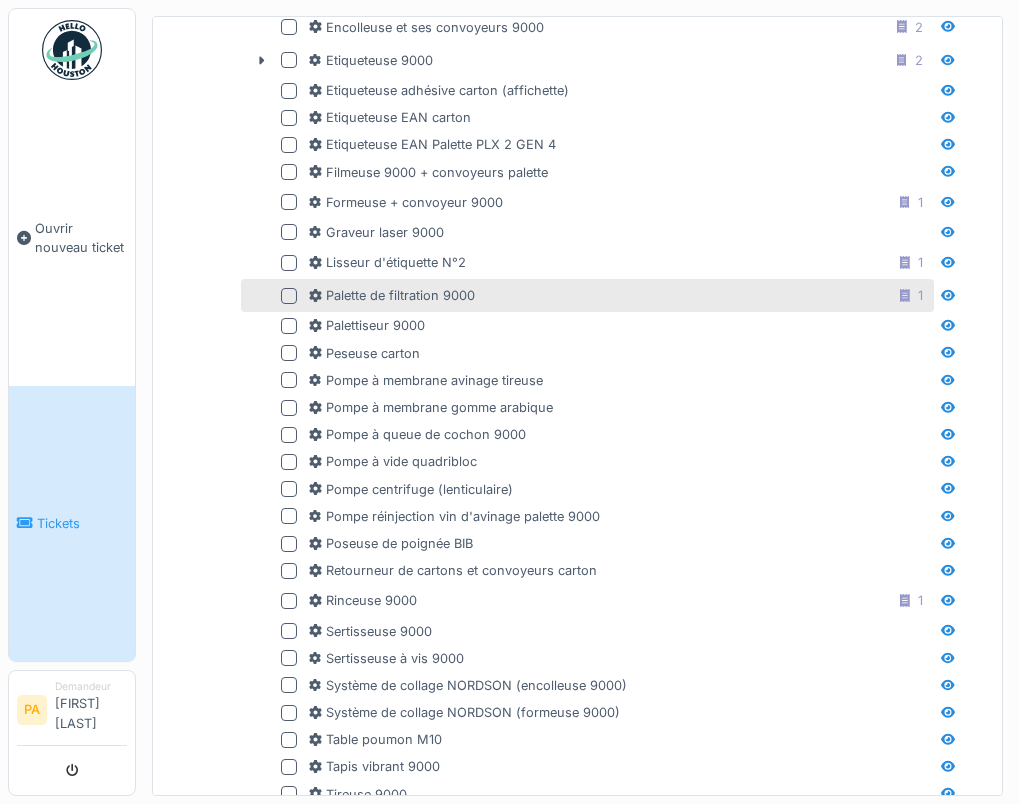 scroll, scrollTop: 1900, scrollLeft: 0, axis: vertical 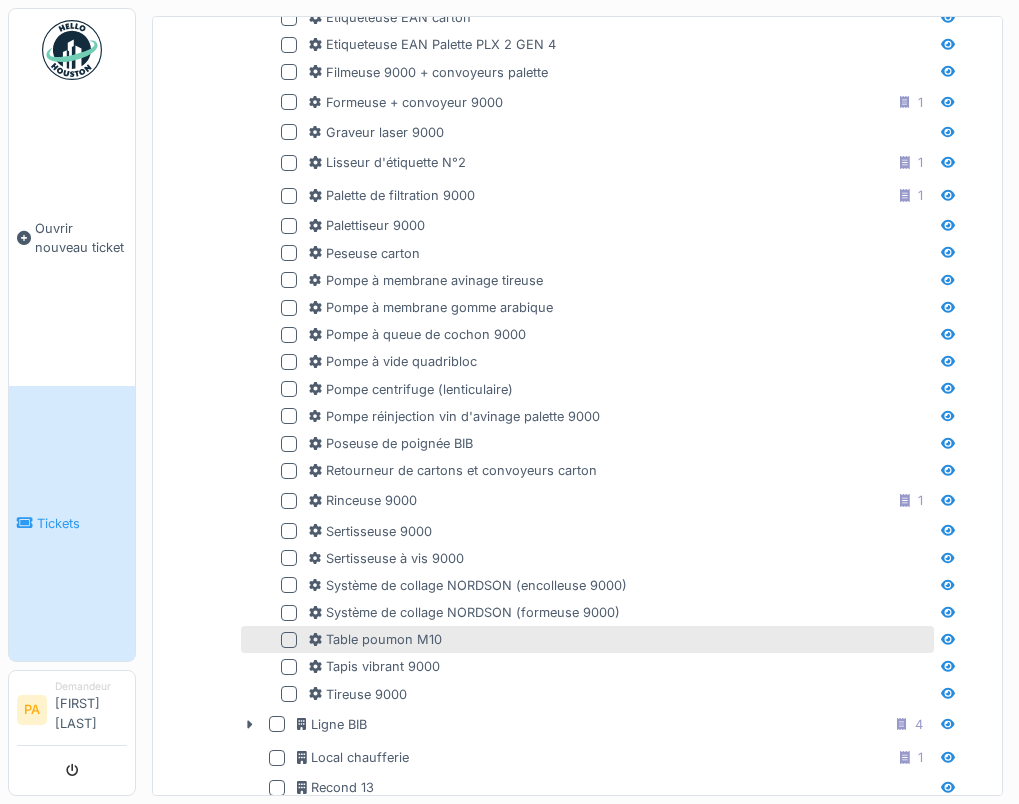 click at bounding box center (289, 640) 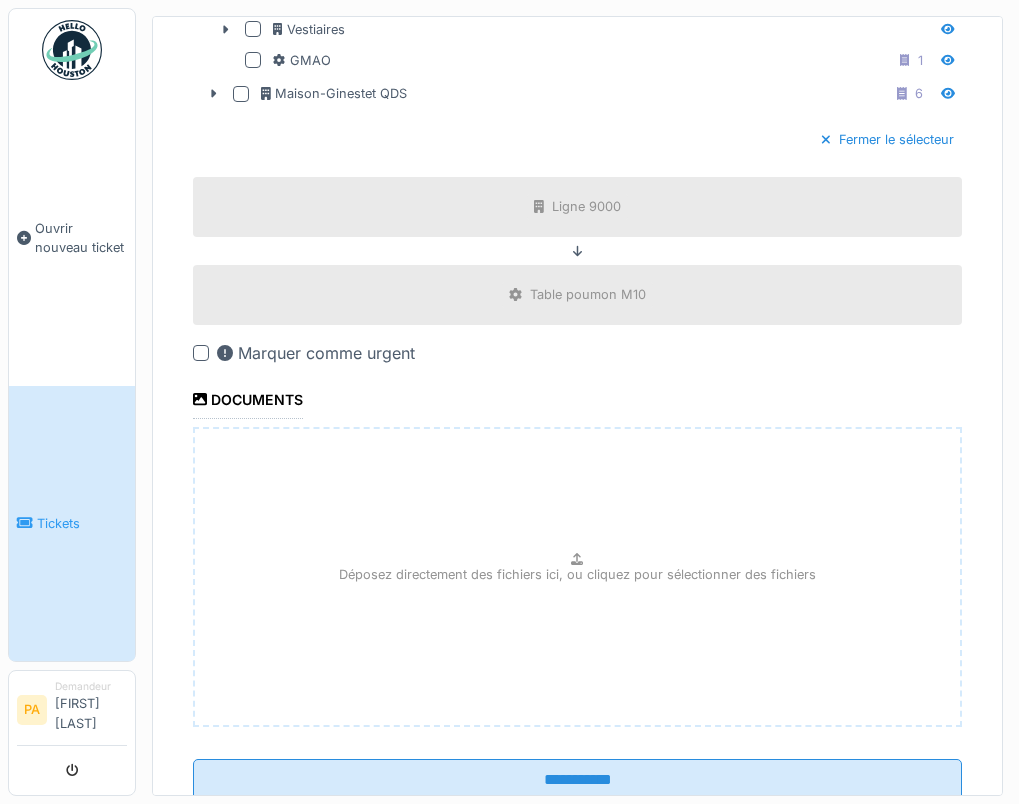 scroll, scrollTop: 2862, scrollLeft: 0, axis: vertical 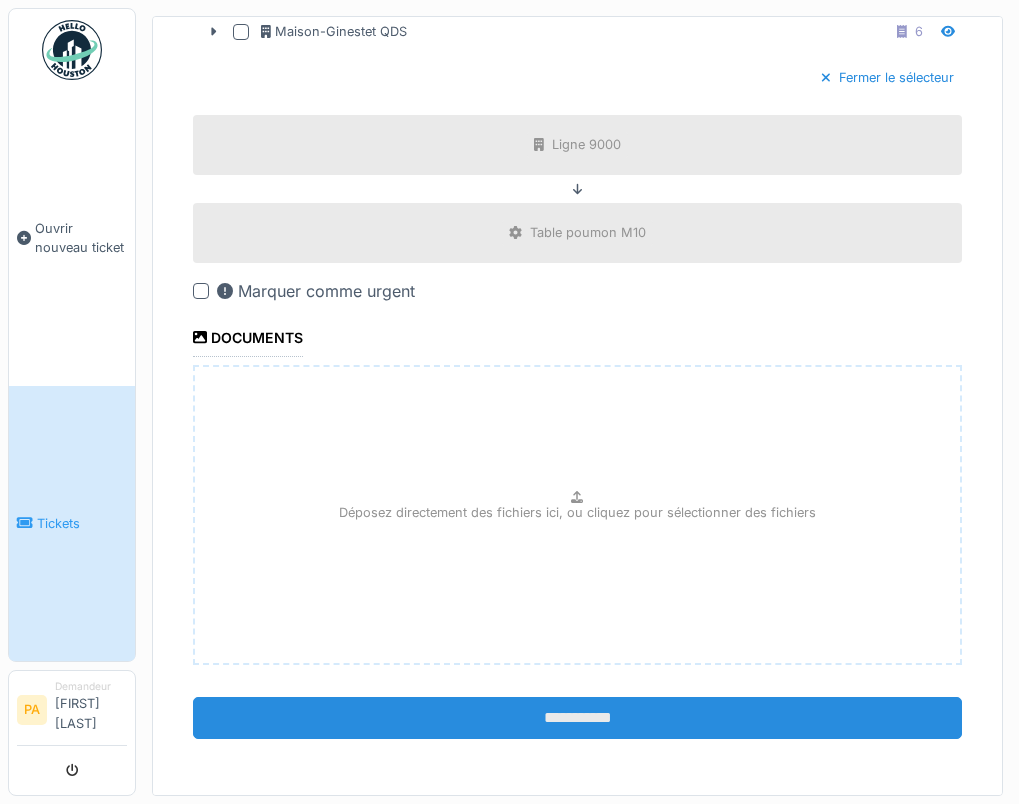click on "**********" at bounding box center (577, 718) 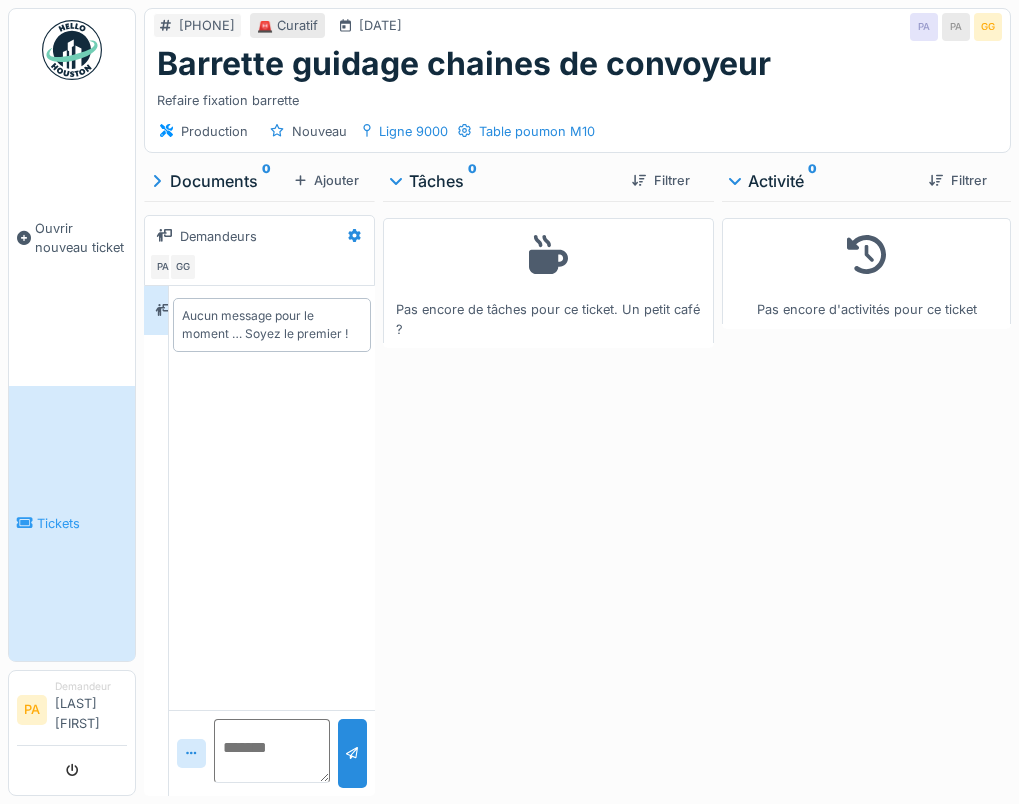 scroll, scrollTop: 0, scrollLeft: 0, axis: both 